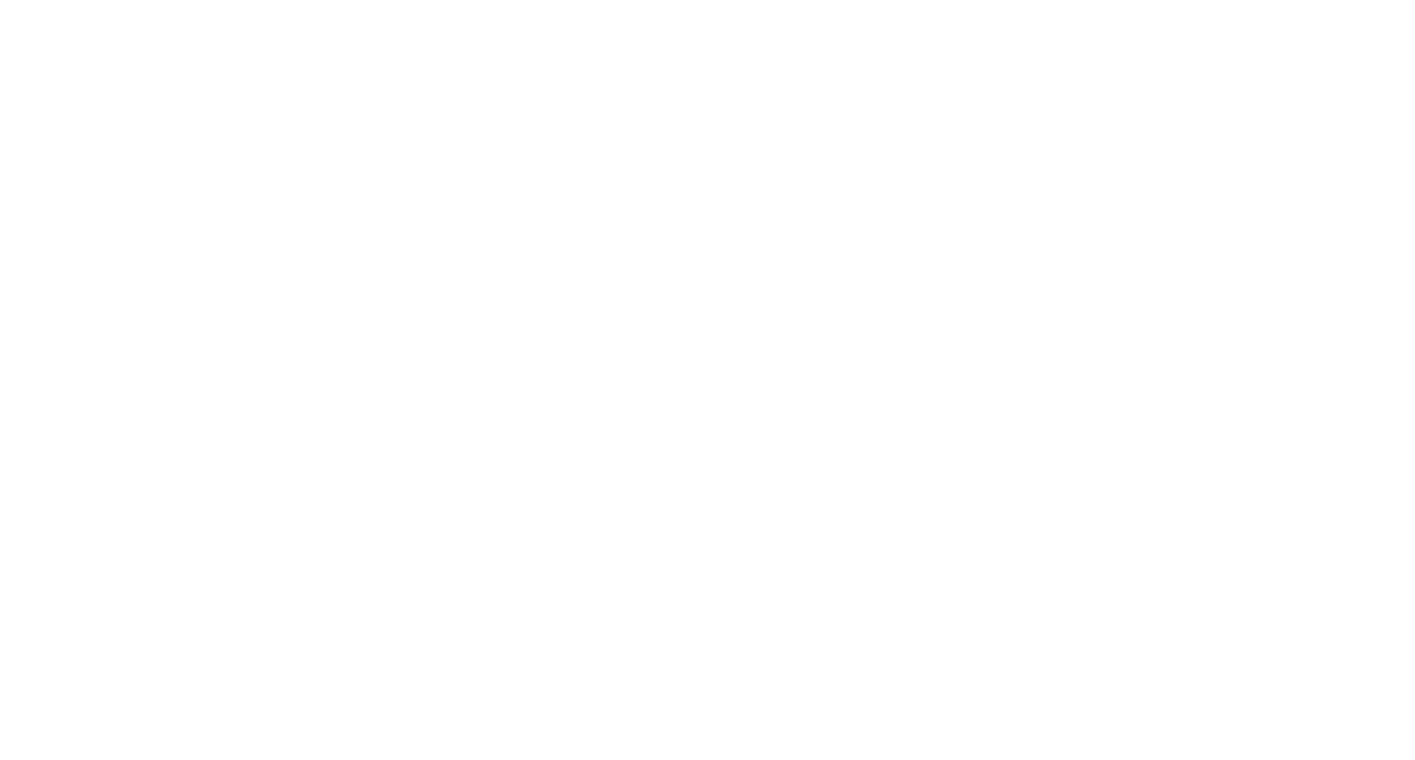 scroll, scrollTop: 0, scrollLeft: 0, axis: both 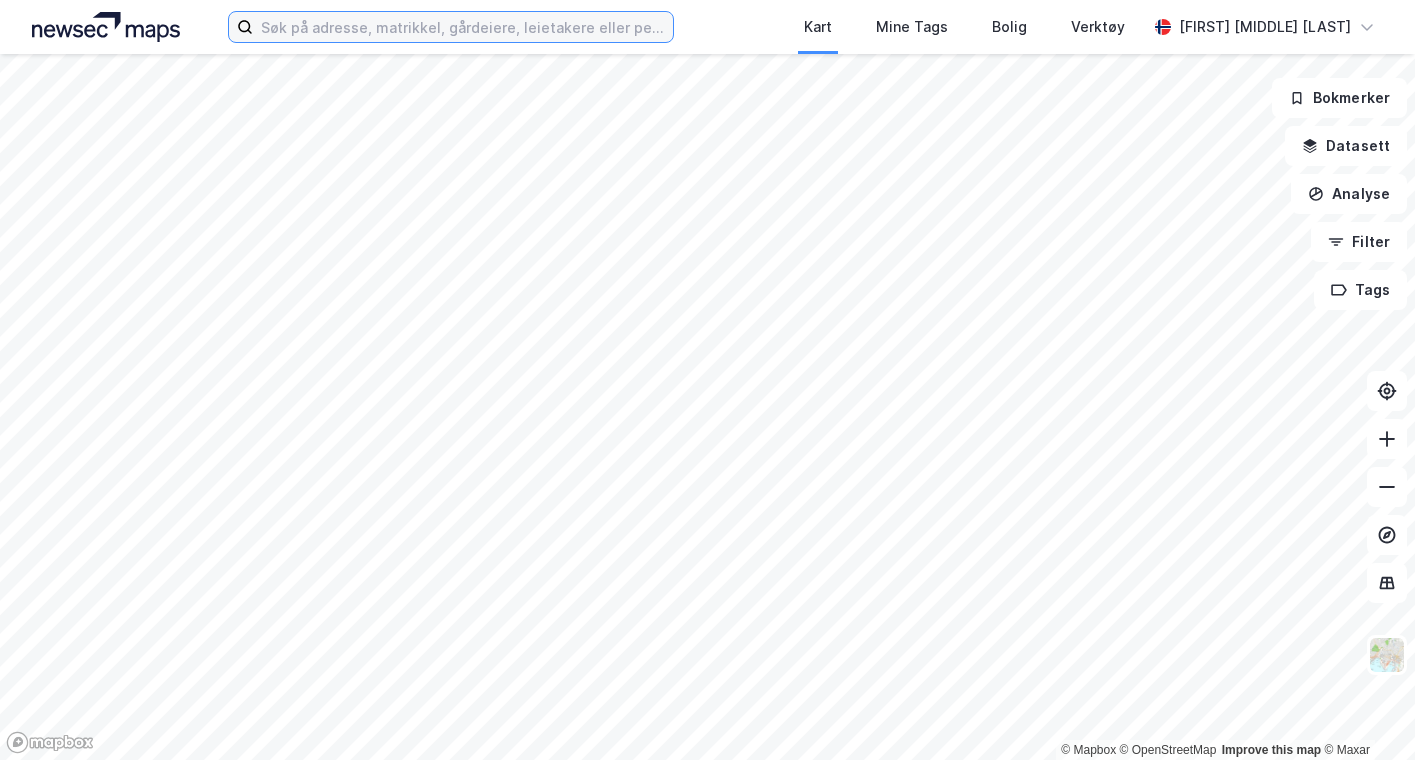 click at bounding box center [463, 27] 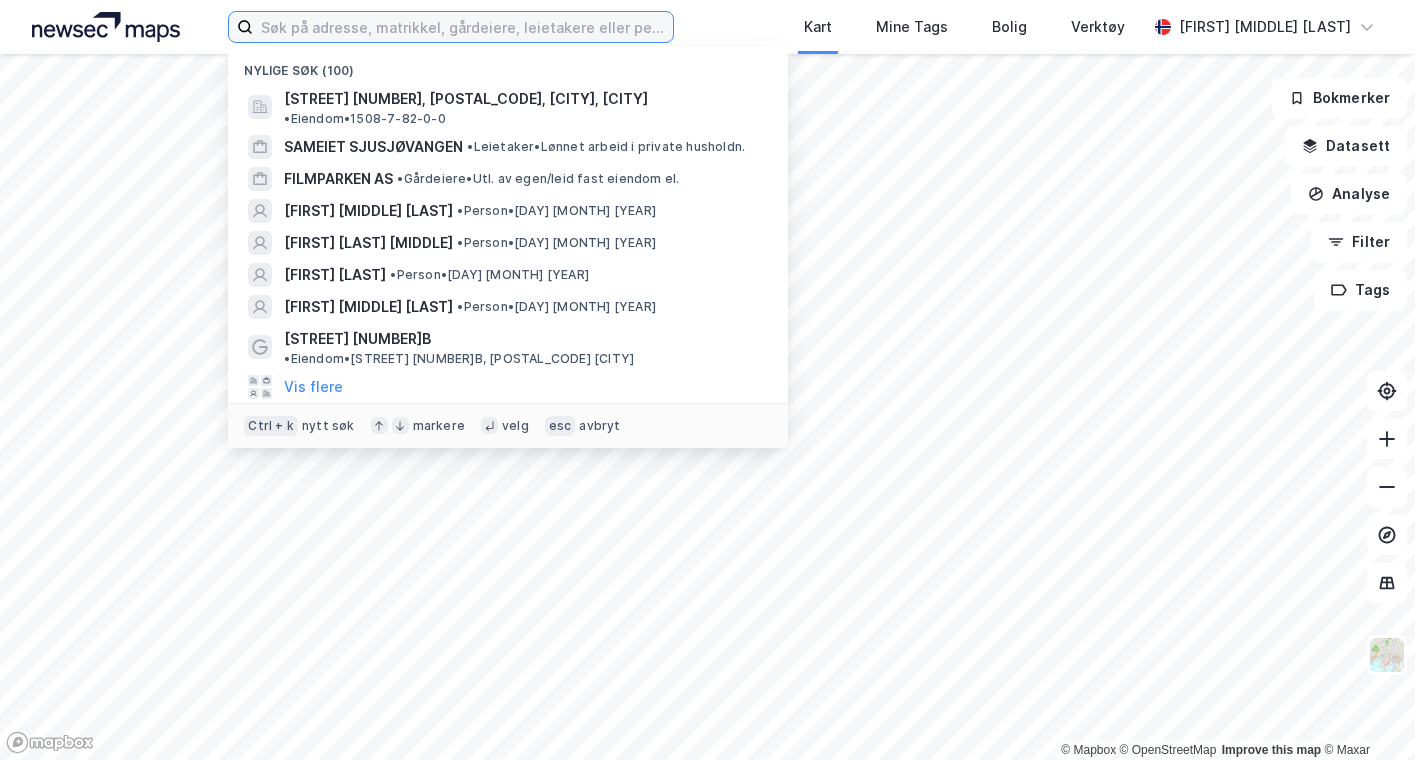 paste on "[STREET] [NUMBER]," 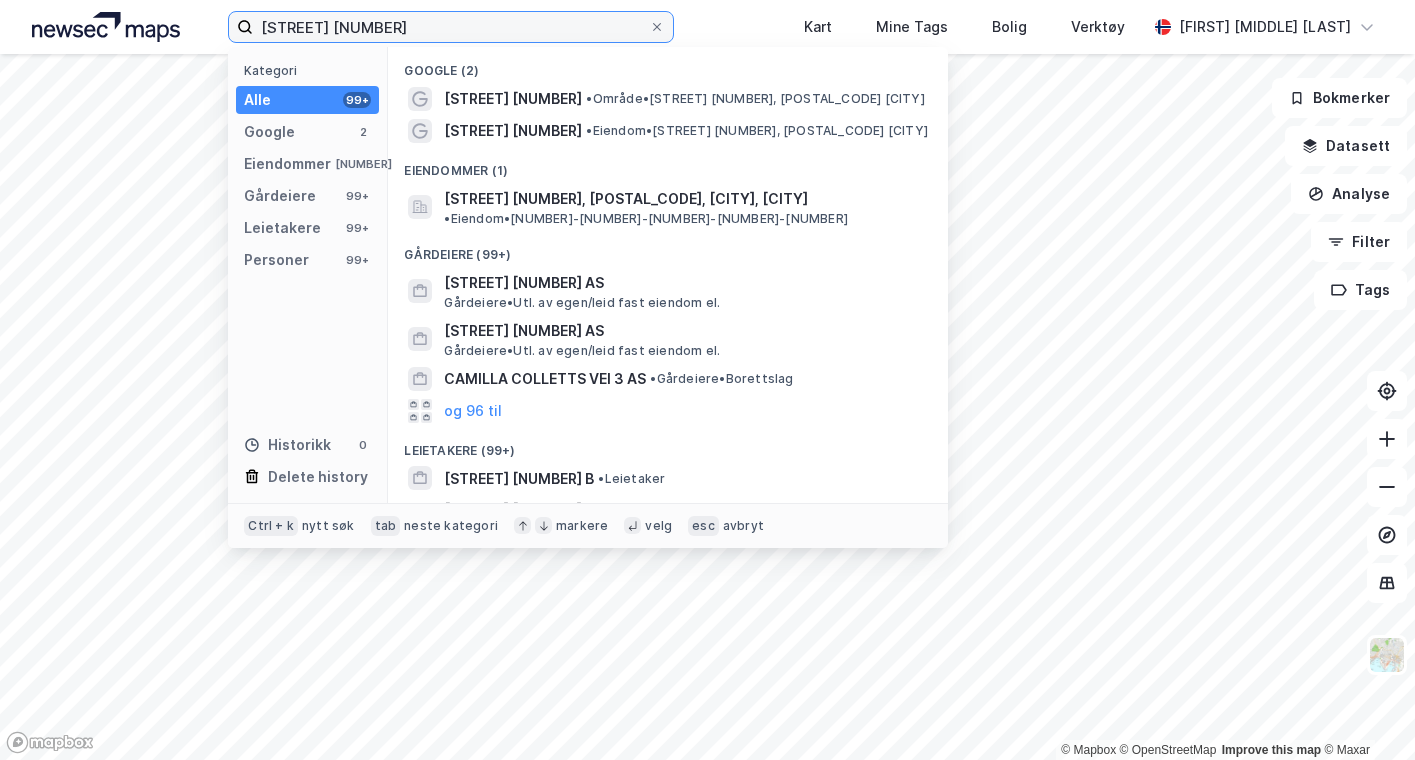 type on "[STREET] [NUMBER]" 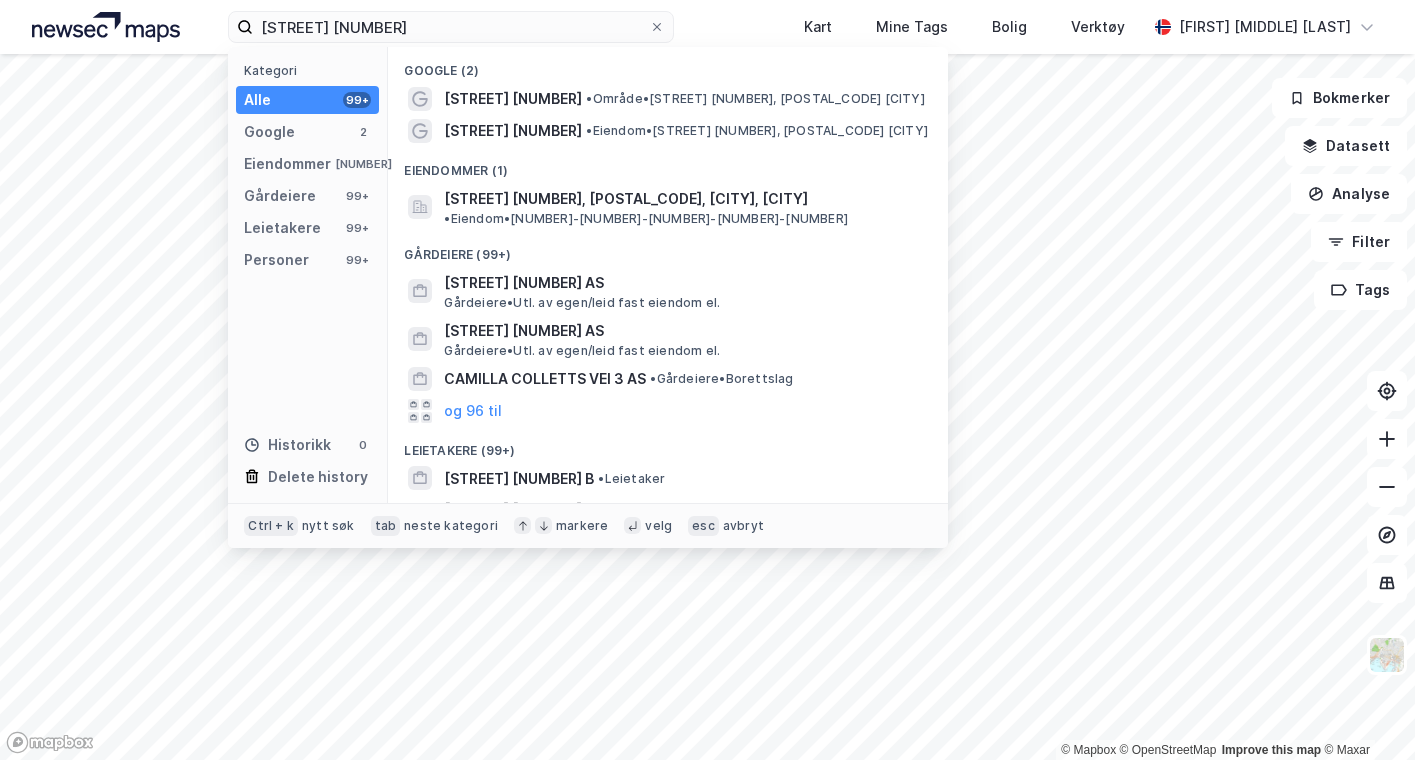 click on "[STREET] [NUMBER] • [GENERAL] • [STREET] [NUMBER], [POSTAL_CODE] [CITY]" at bounding box center [686, 99] 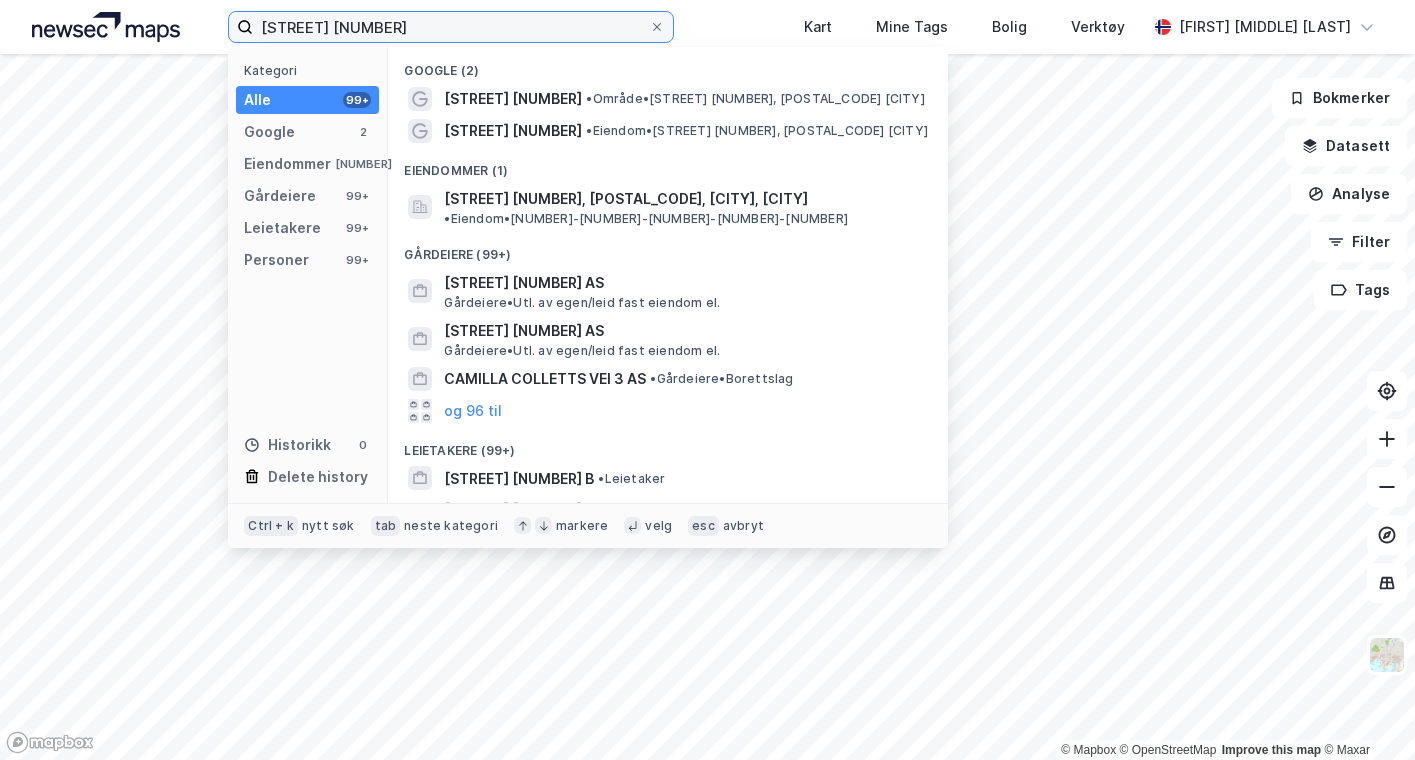 click on "[STREET] [NUMBER]" at bounding box center [451, 27] 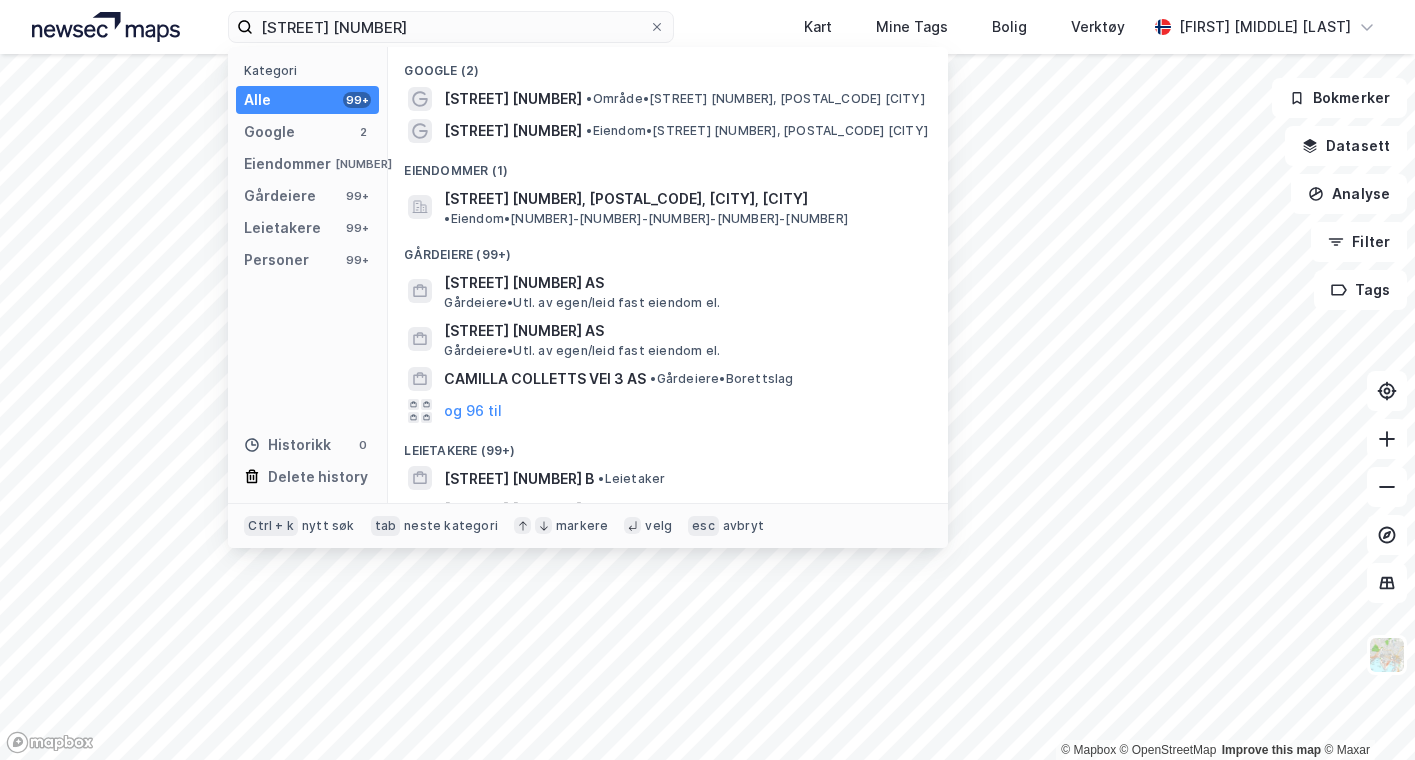 click on "[STREET] [NUMBER], [POSTAL_CODE], [CITY], [CITY]" at bounding box center (626, 199) 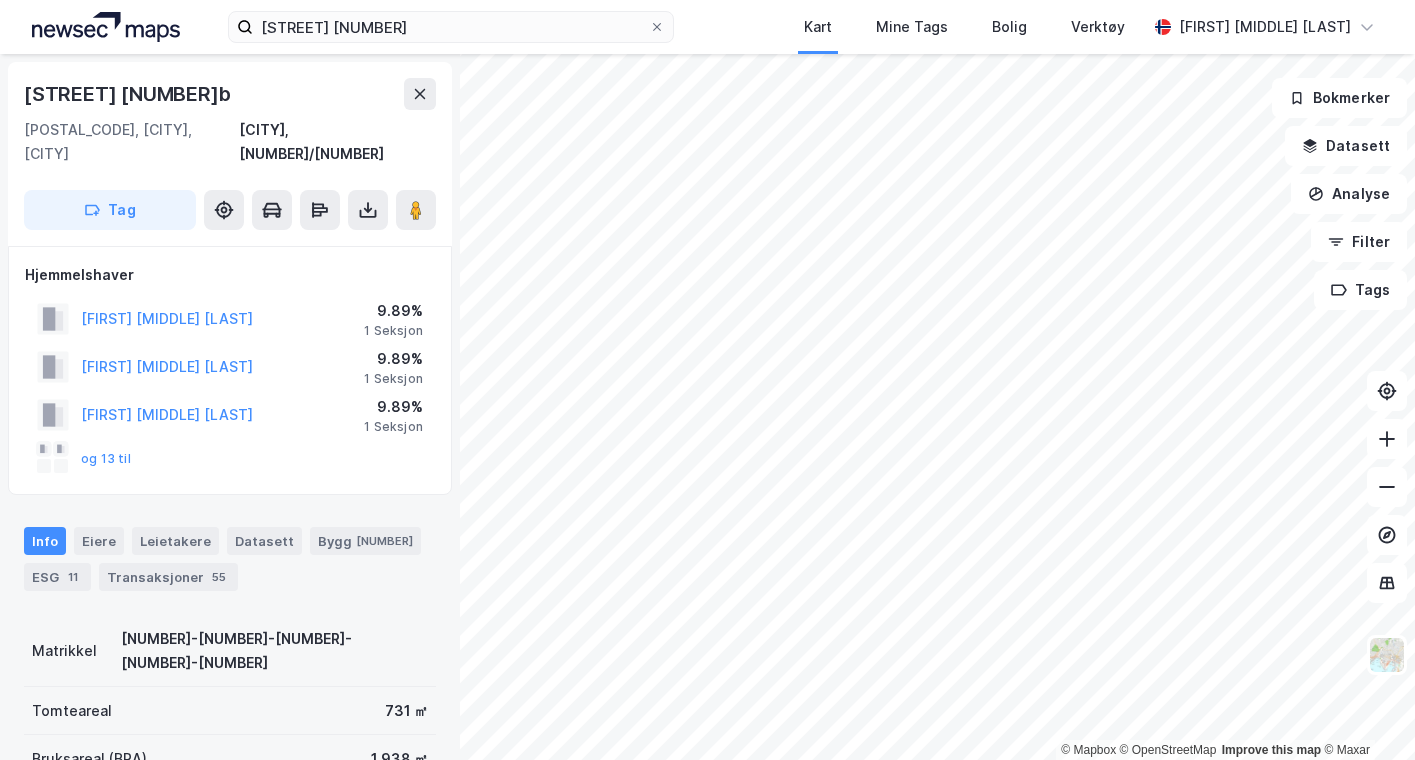click on "Transaksjoner 55" at bounding box center (168, 577) 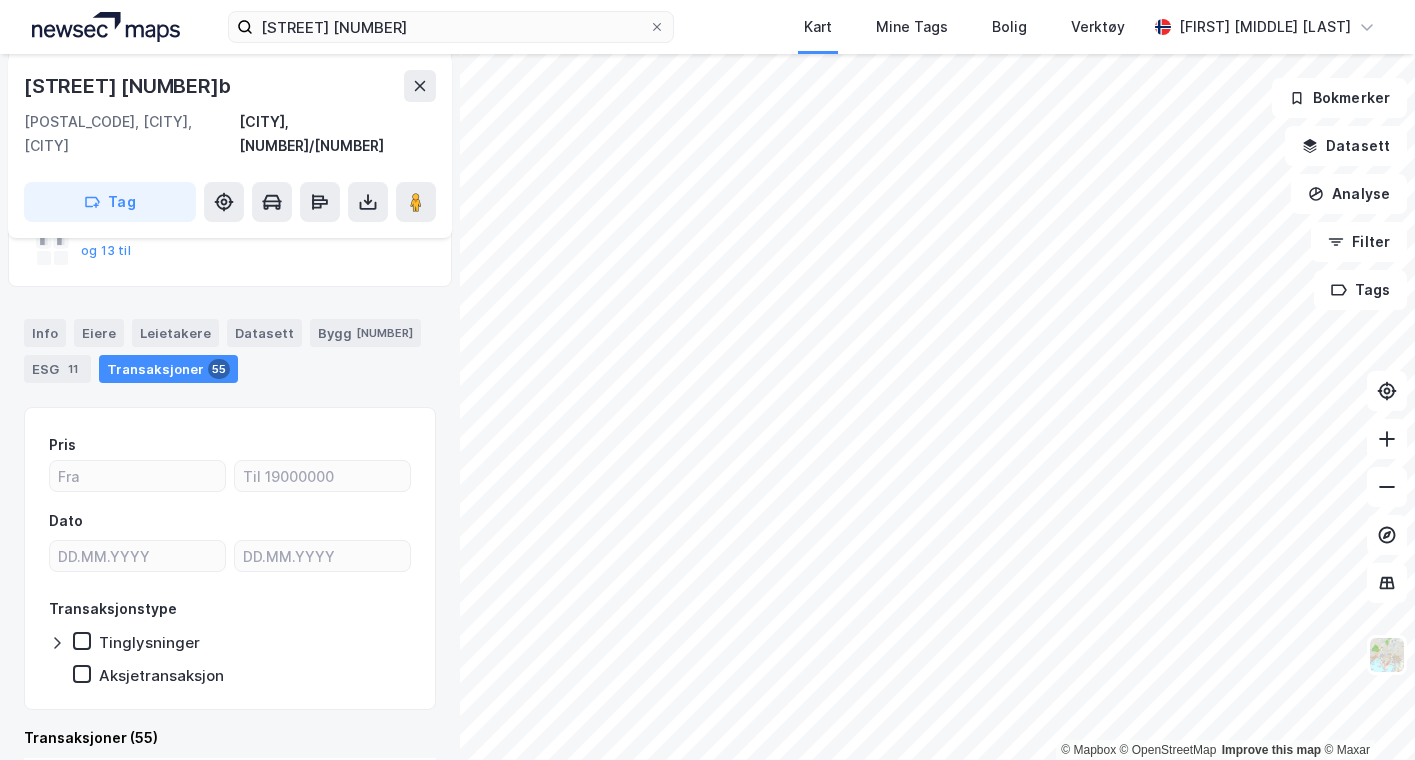 scroll, scrollTop: 231, scrollLeft: 0, axis: vertical 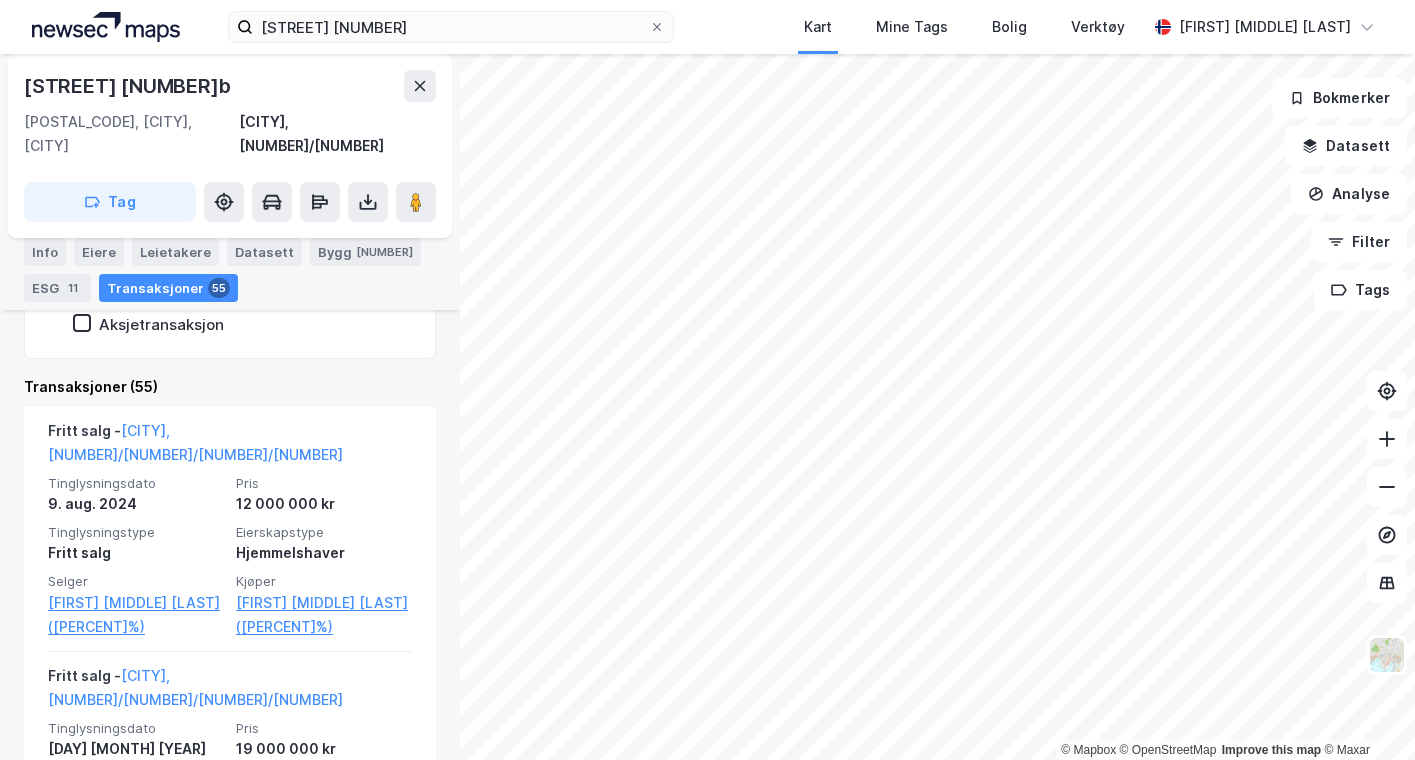 click on "[FIRST] [MIDDLE] [LAST] ([PERCENT]%)" at bounding box center (324, 615) 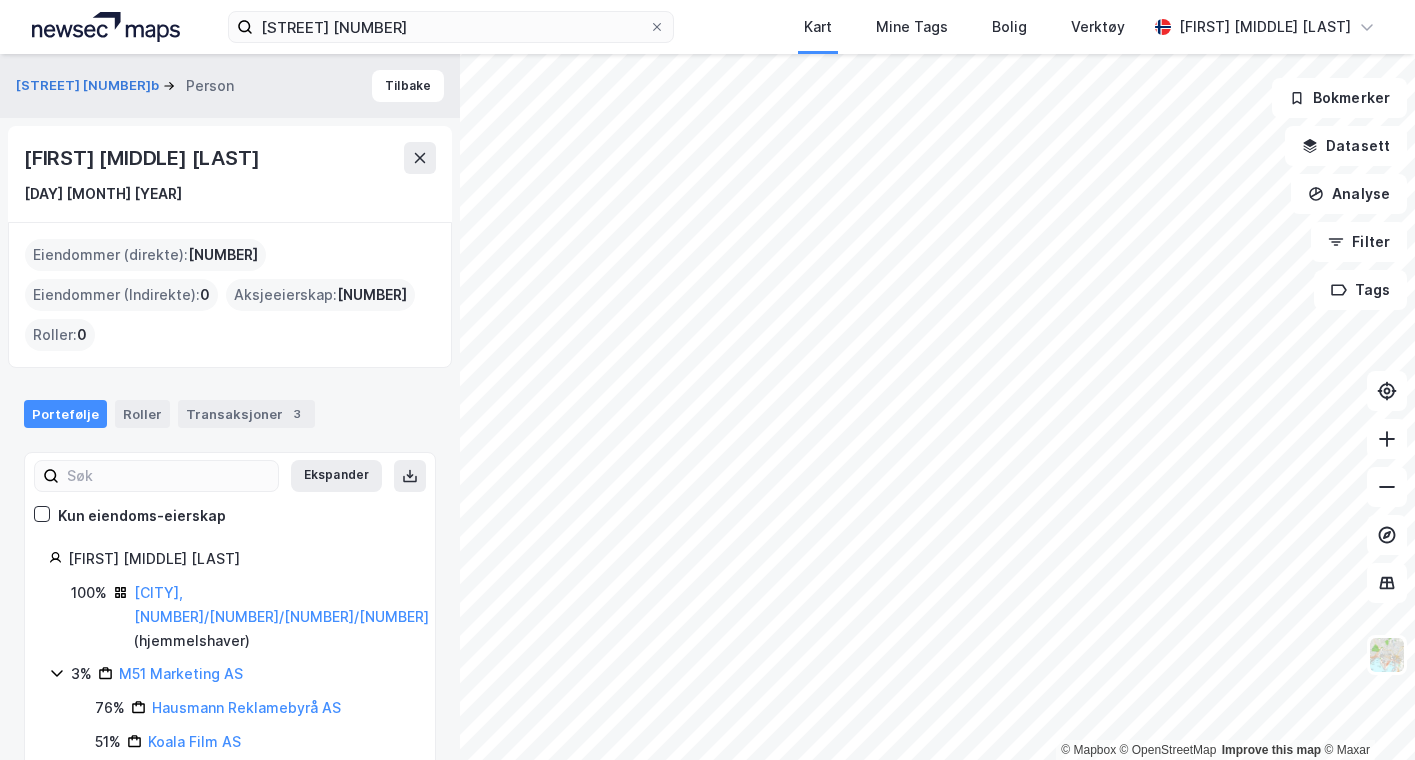 click on "Transaksjoner 3" at bounding box center [246, 414] 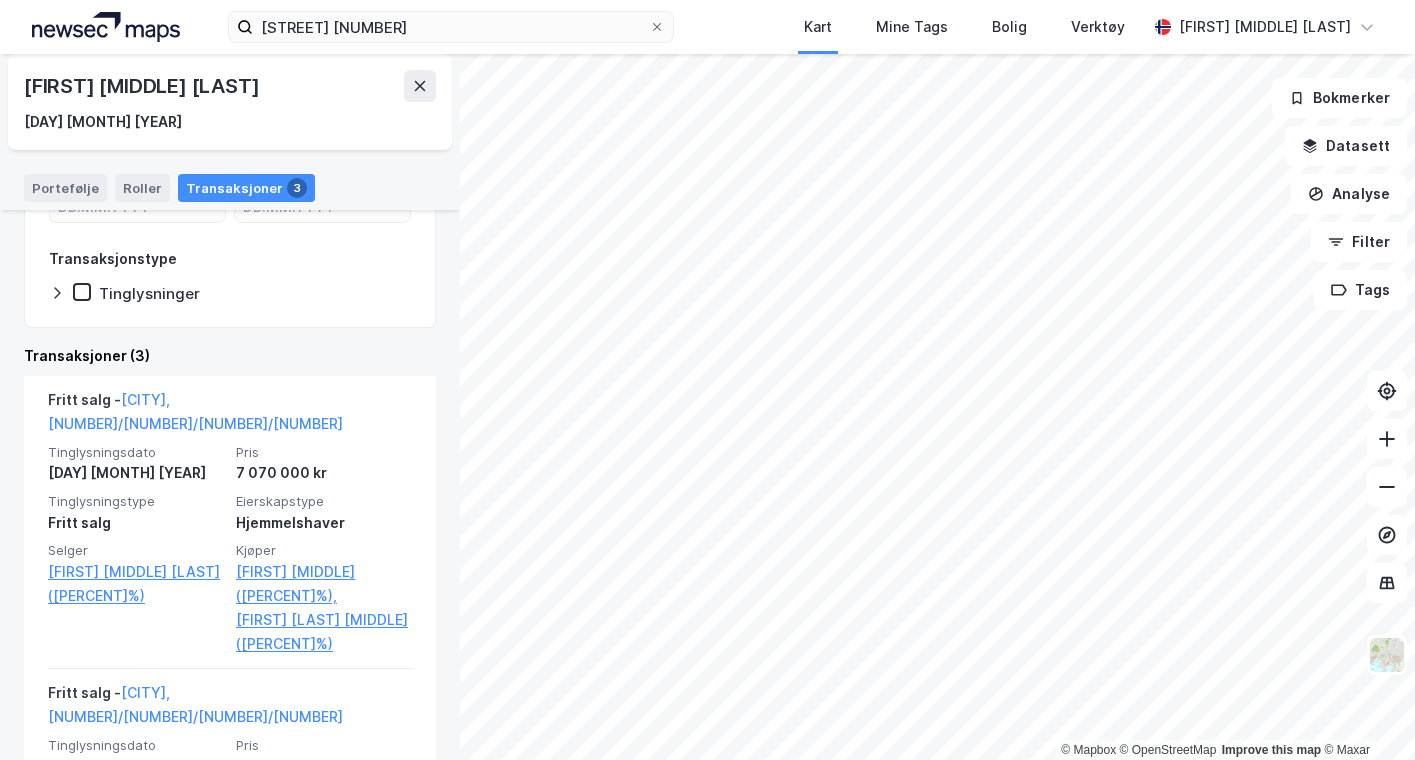 scroll, scrollTop: 560, scrollLeft: 0, axis: vertical 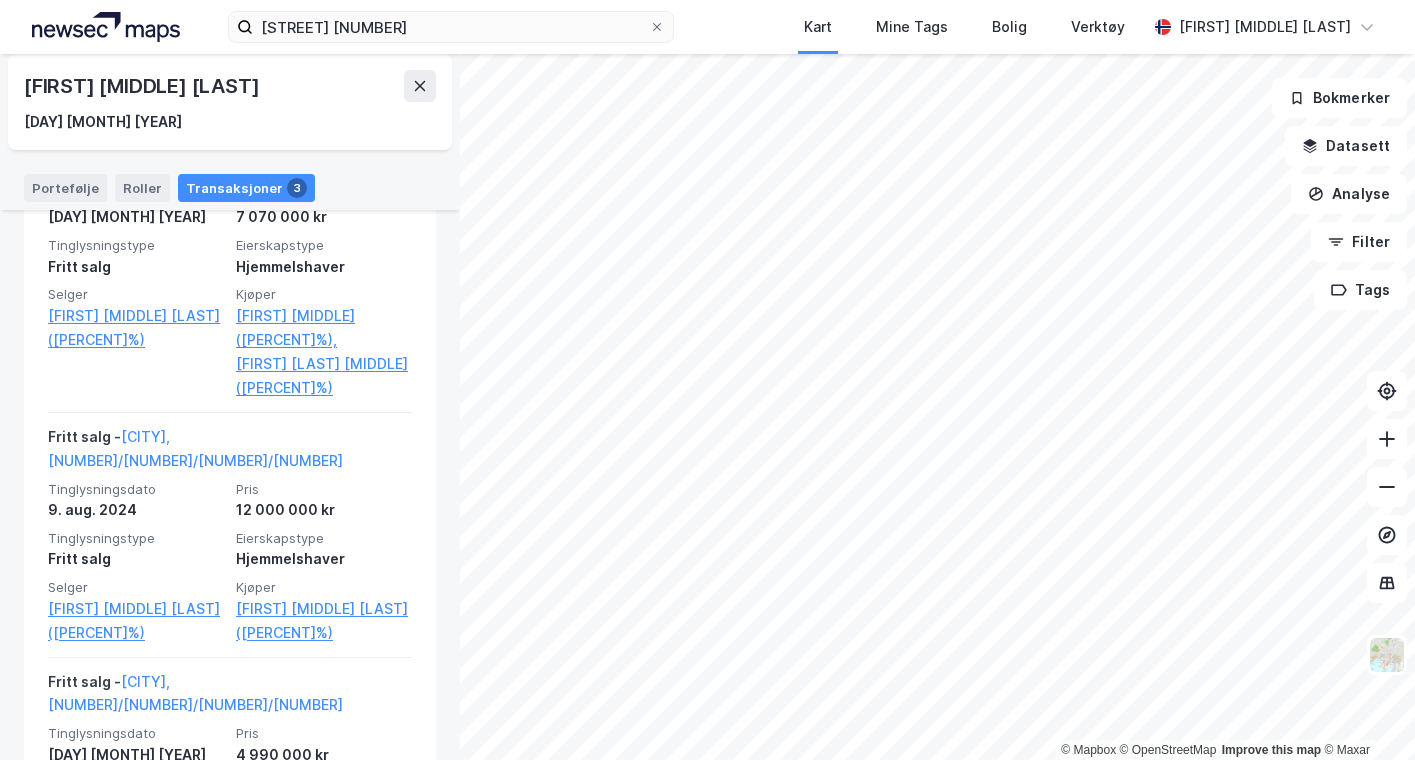 click on "[CITY], [NUMBER]/[NUMBER]/[NUMBER]/[NUMBER]" at bounding box center [195, 693] 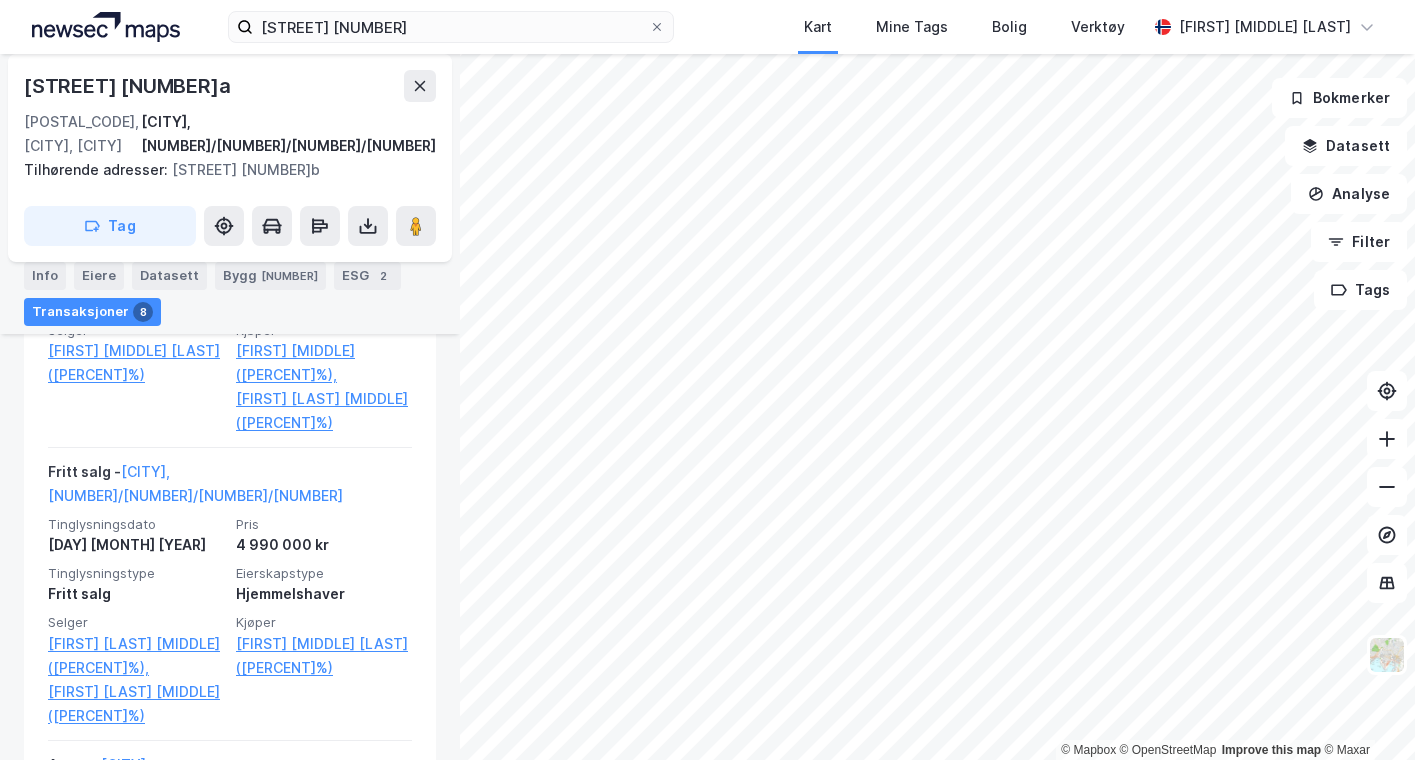 scroll, scrollTop: 890, scrollLeft: 0, axis: vertical 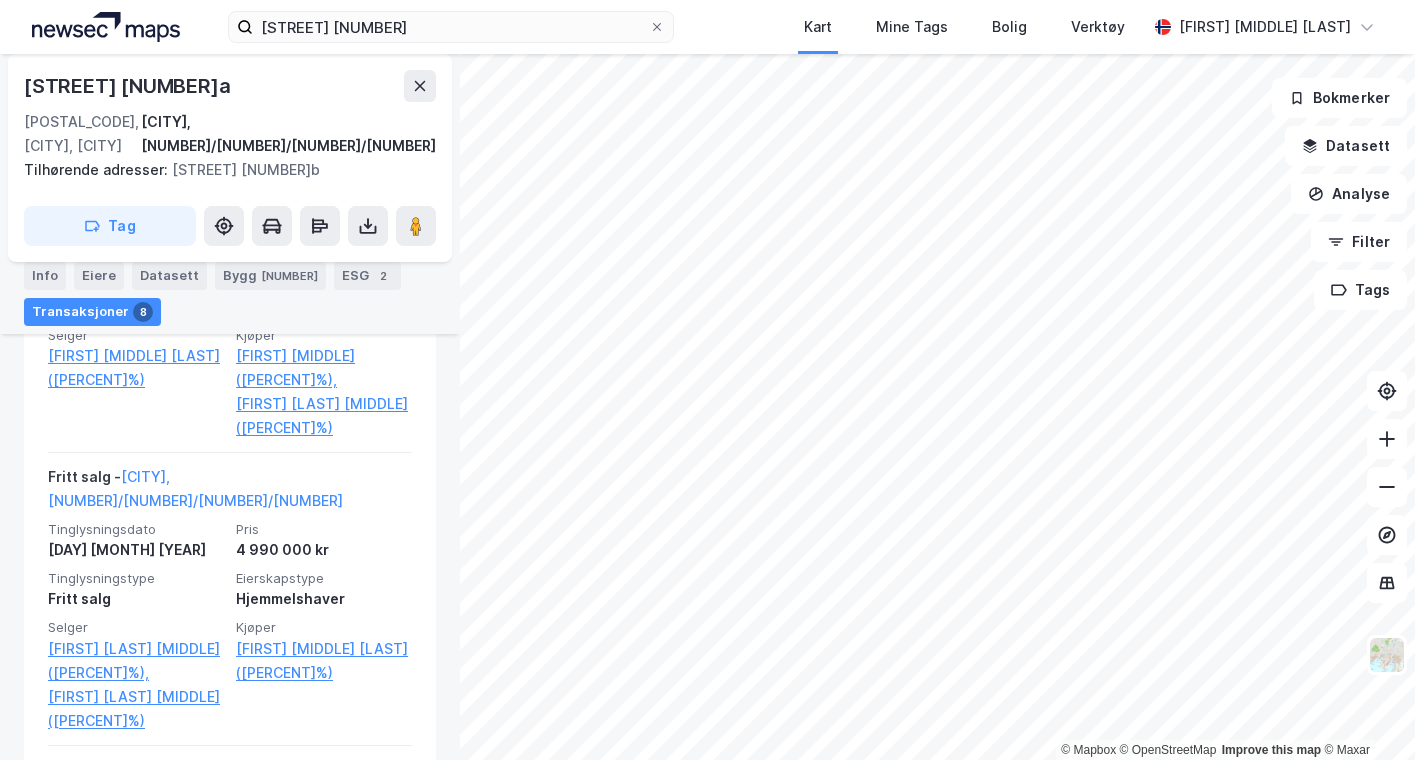 click at bounding box center (1387, 487) 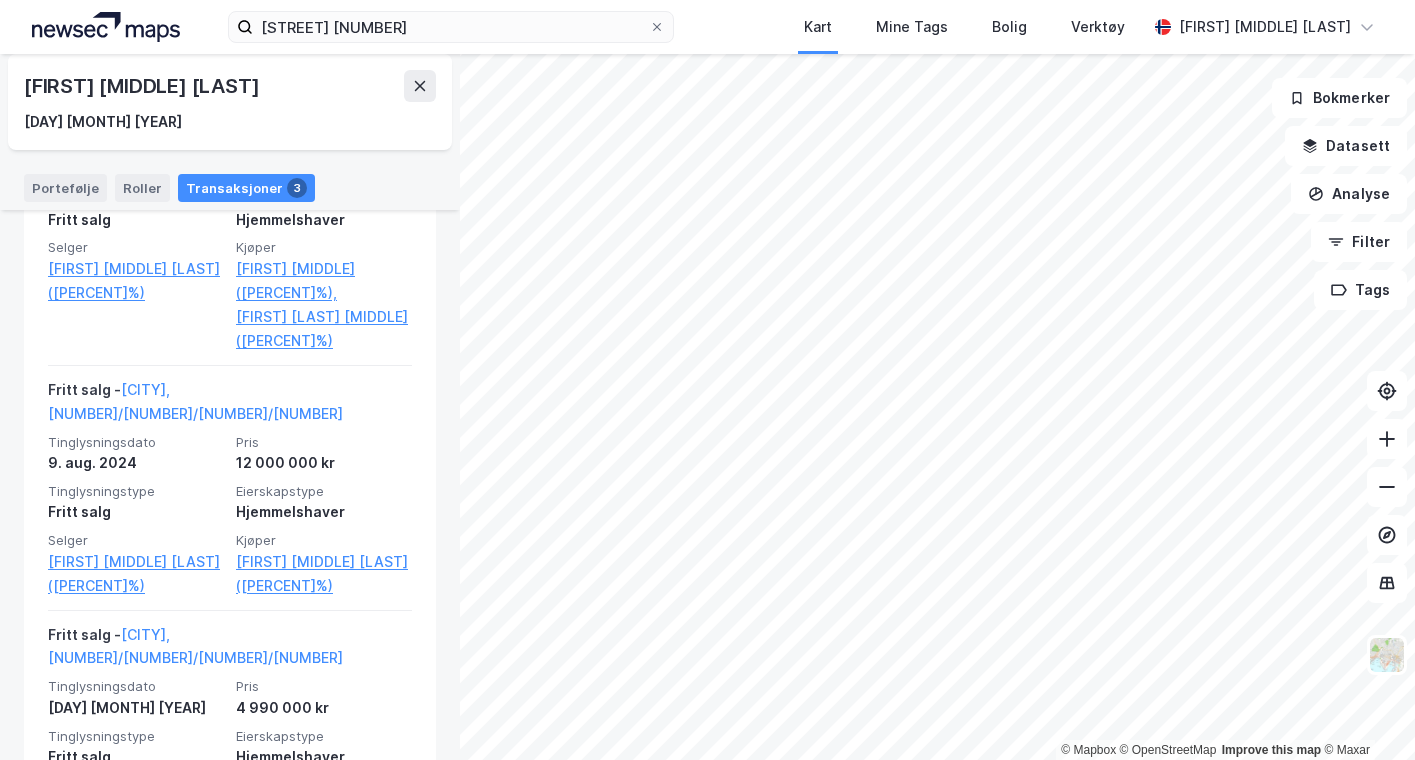 scroll, scrollTop: 694, scrollLeft: 0, axis: vertical 